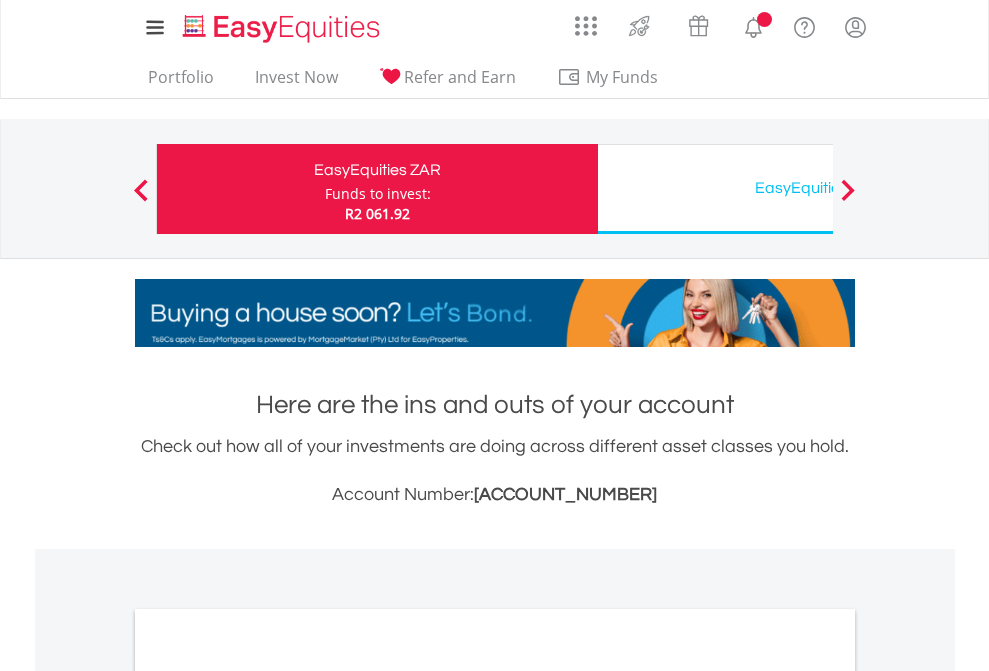 scroll, scrollTop: 0, scrollLeft: 0, axis: both 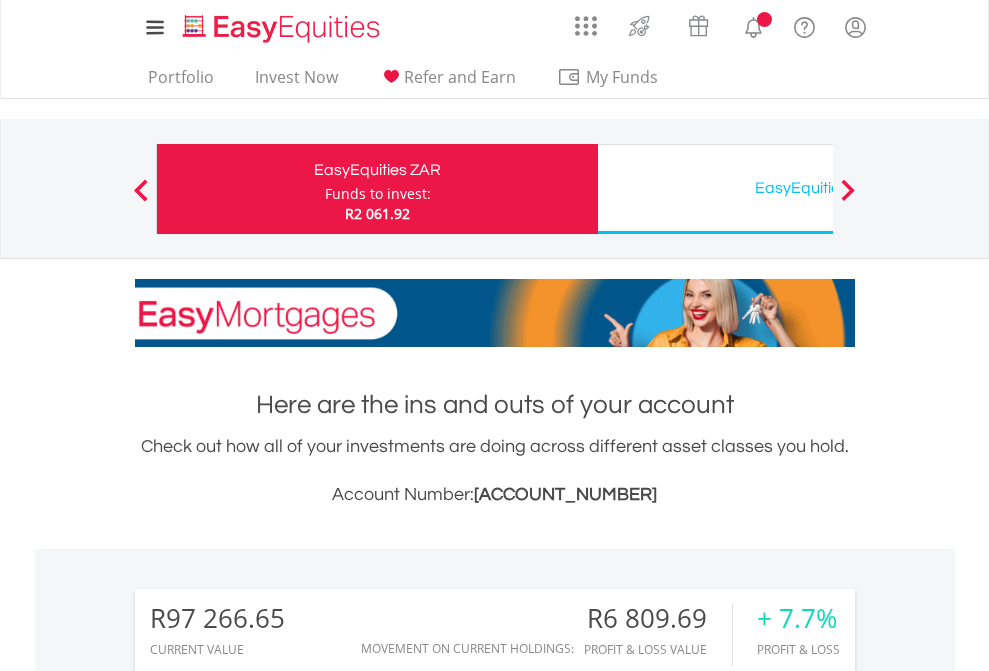 click on "Funds to invest:" at bounding box center [378, 194] 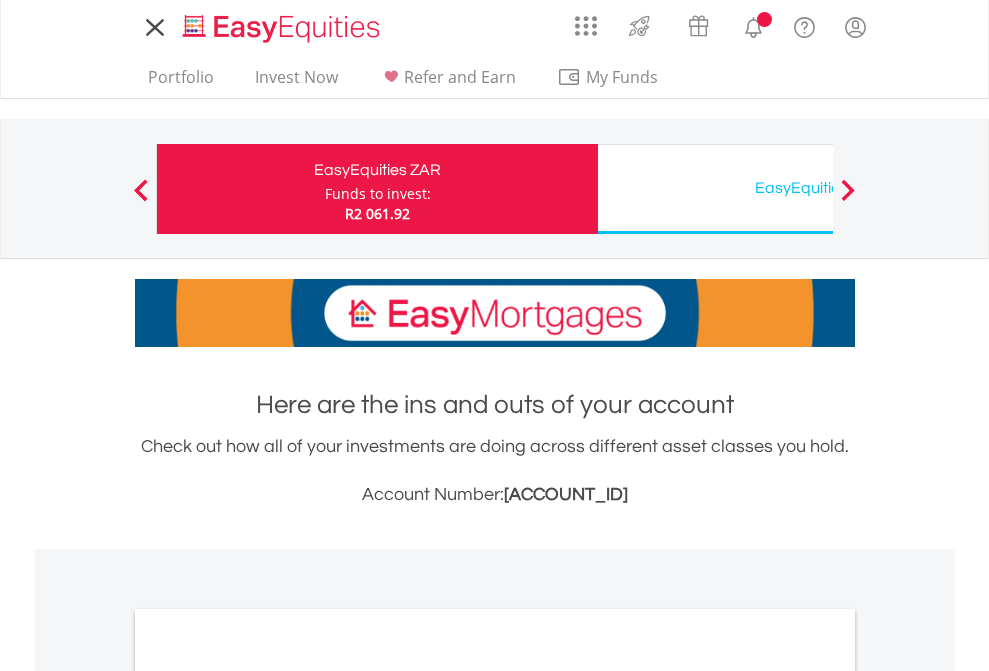 scroll, scrollTop: 0, scrollLeft: 0, axis: both 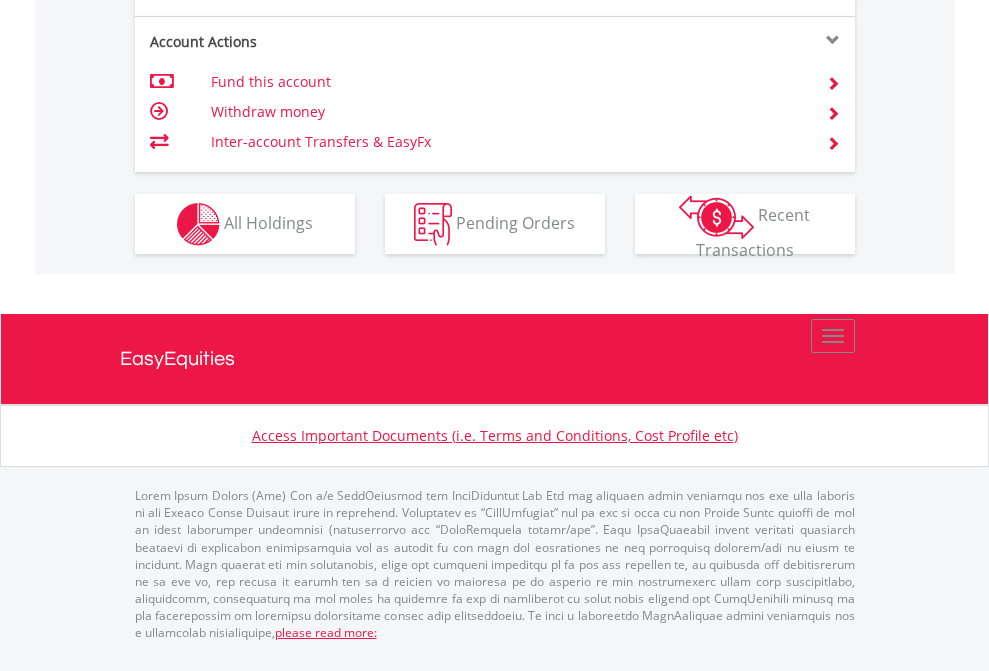 click on "Investment types" at bounding box center (706, -337) 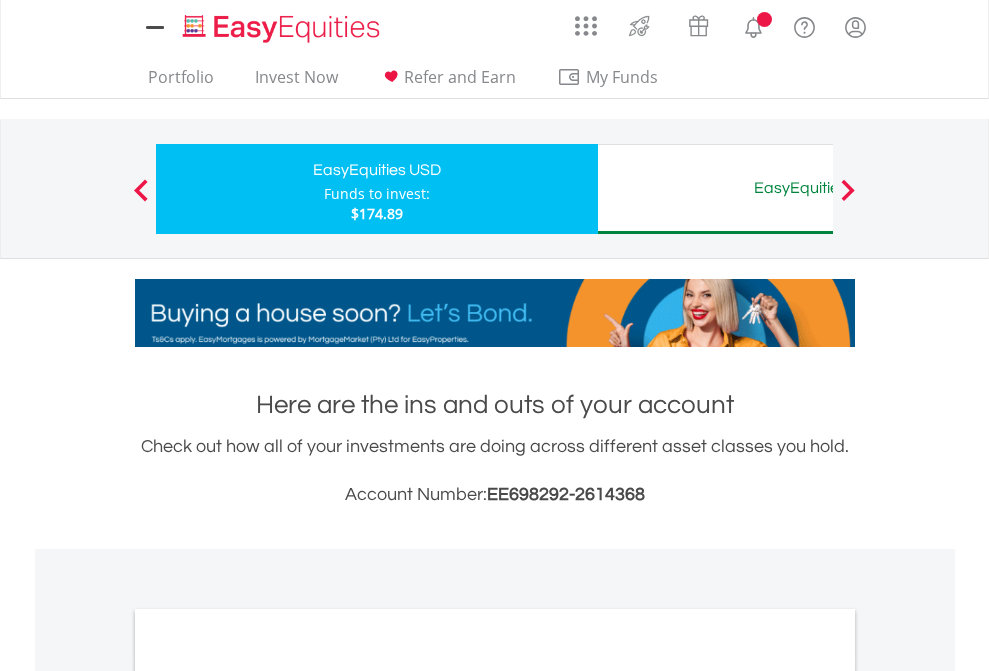 scroll, scrollTop: 0, scrollLeft: 0, axis: both 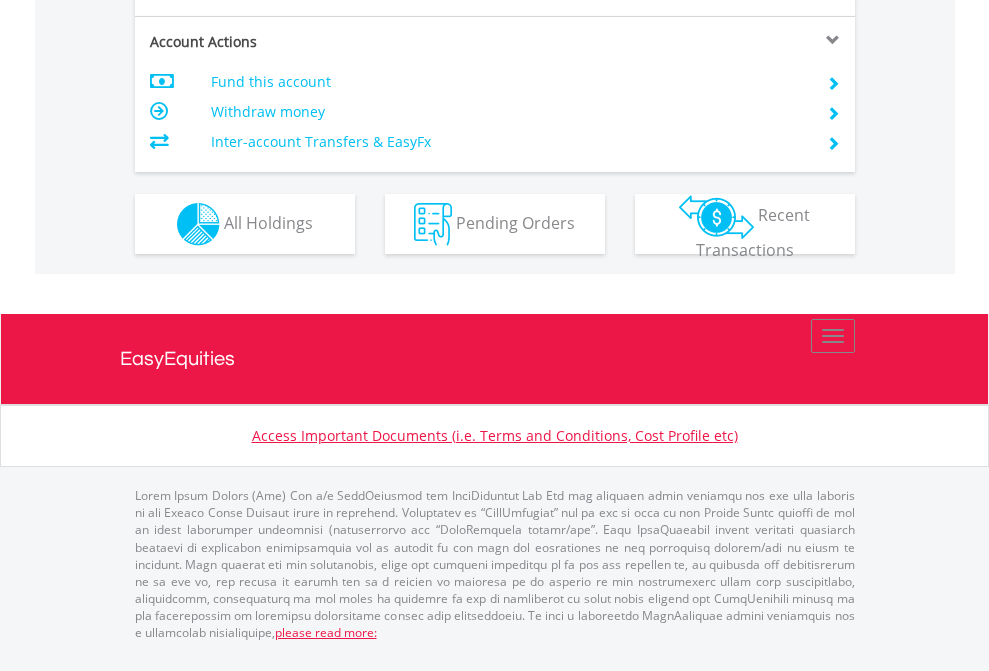 click on "Investment types" at bounding box center (706, -337) 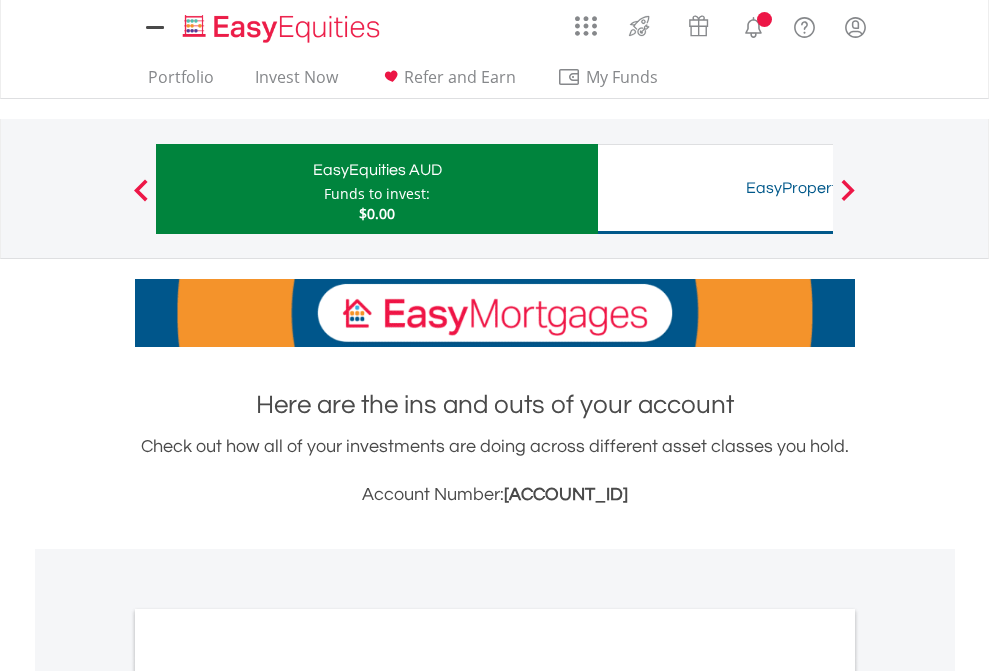 scroll, scrollTop: 0, scrollLeft: 0, axis: both 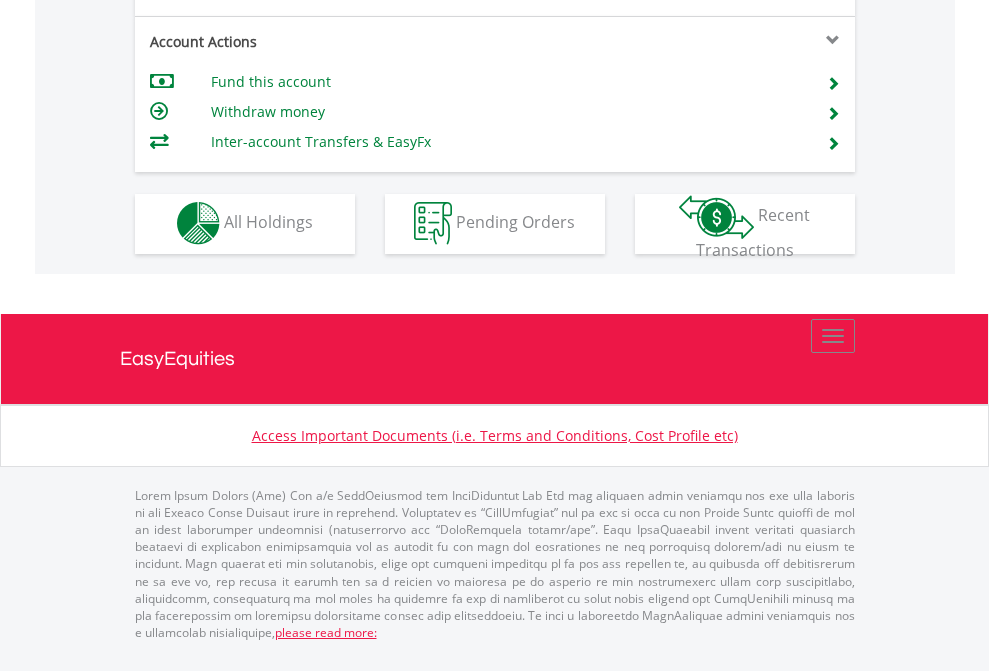 click on "Investment types" at bounding box center (706, -353) 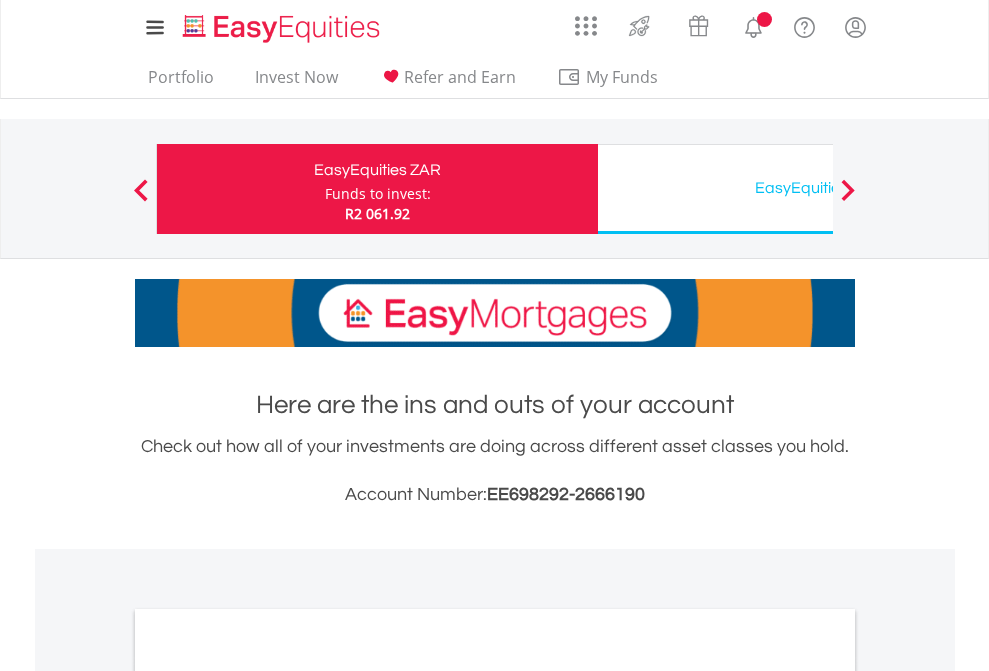 scroll, scrollTop: 0, scrollLeft: 0, axis: both 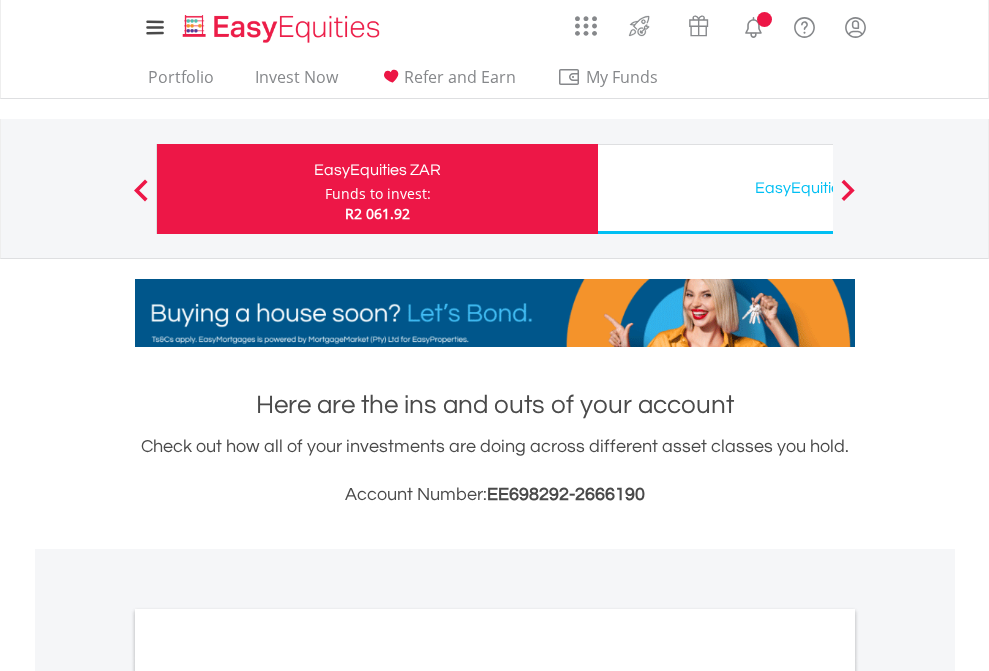 click on "All Holdings" at bounding box center [268, 1096] 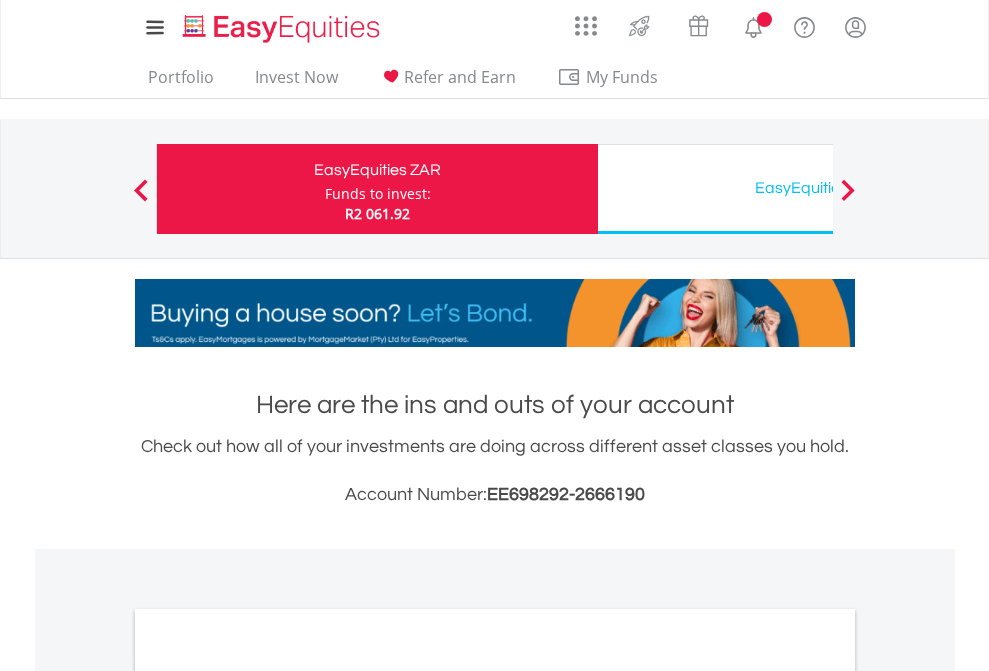 scroll, scrollTop: 1202, scrollLeft: 0, axis: vertical 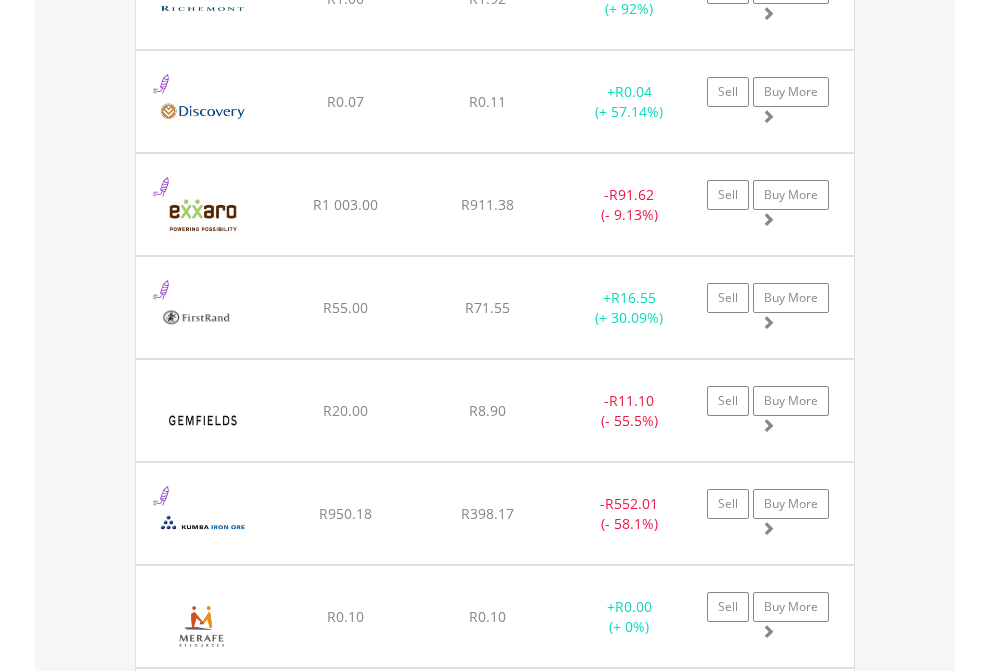click on "EasyEquities USD" at bounding box center (818, -2156) 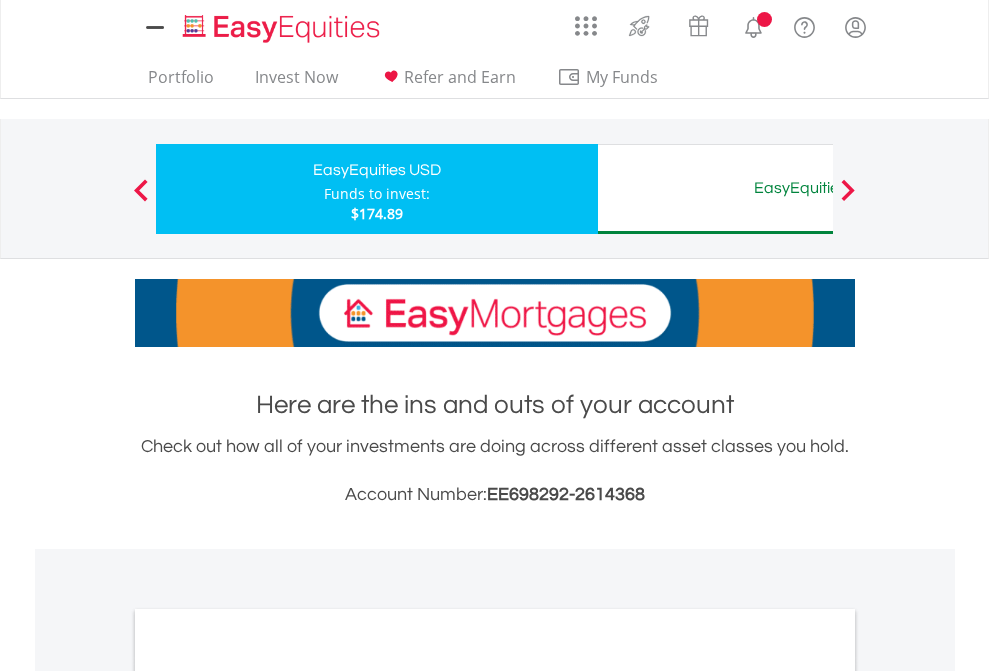 scroll, scrollTop: 0, scrollLeft: 0, axis: both 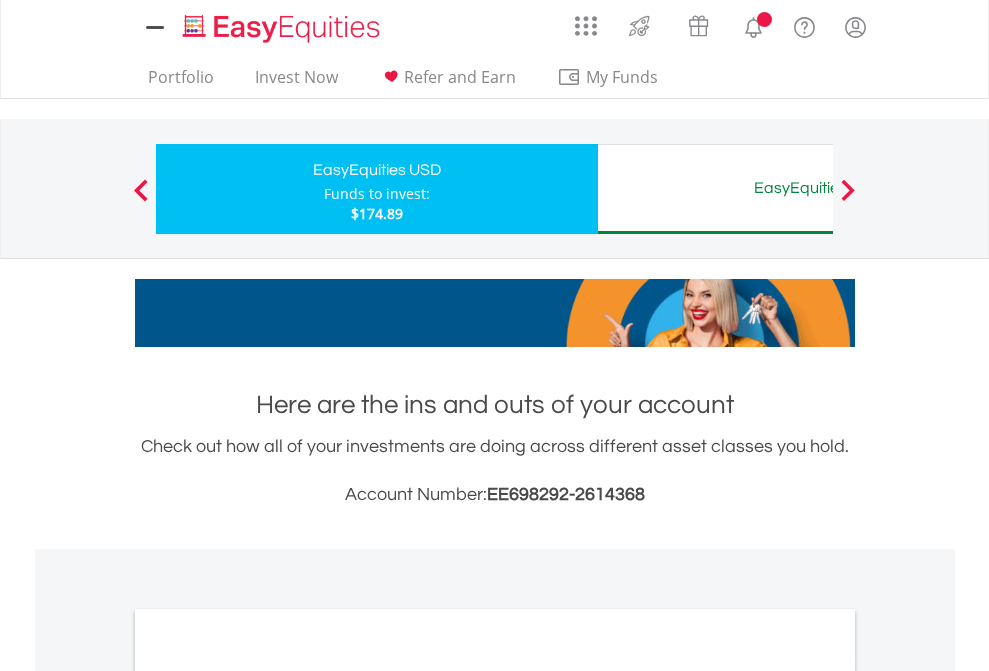 click on "All Holdings" at bounding box center (268, 1096) 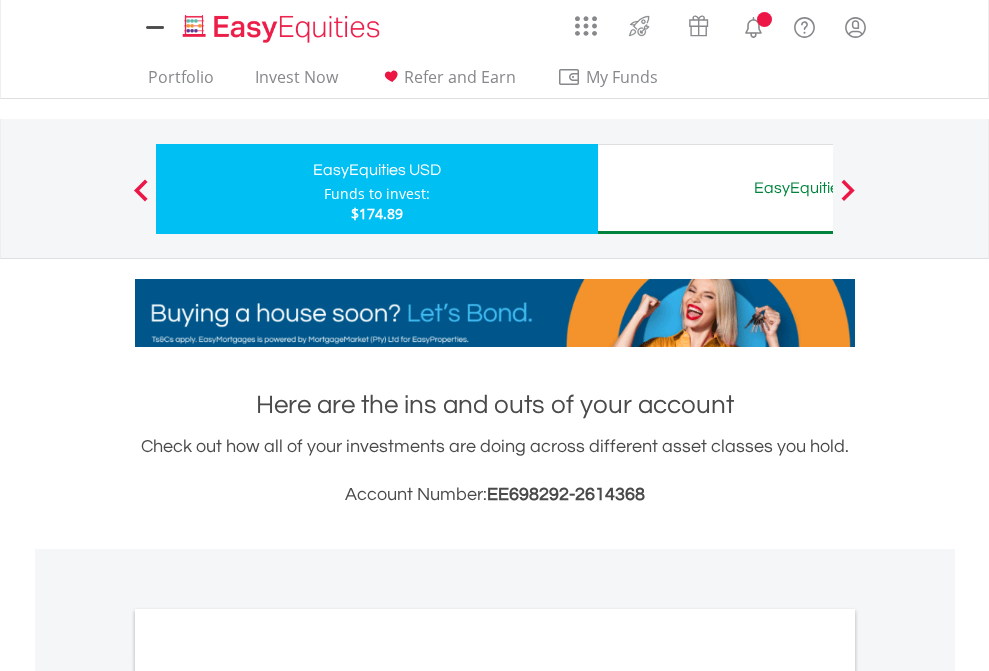 scroll, scrollTop: 1533, scrollLeft: 0, axis: vertical 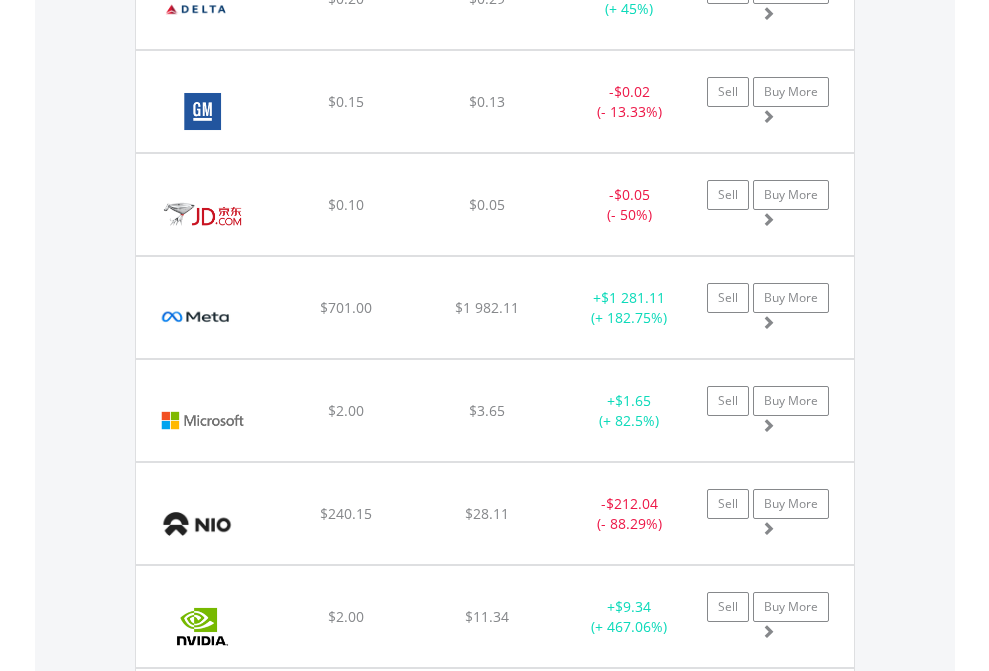 click on "EasyEquities AUD" at bounding box center [818, -2076] 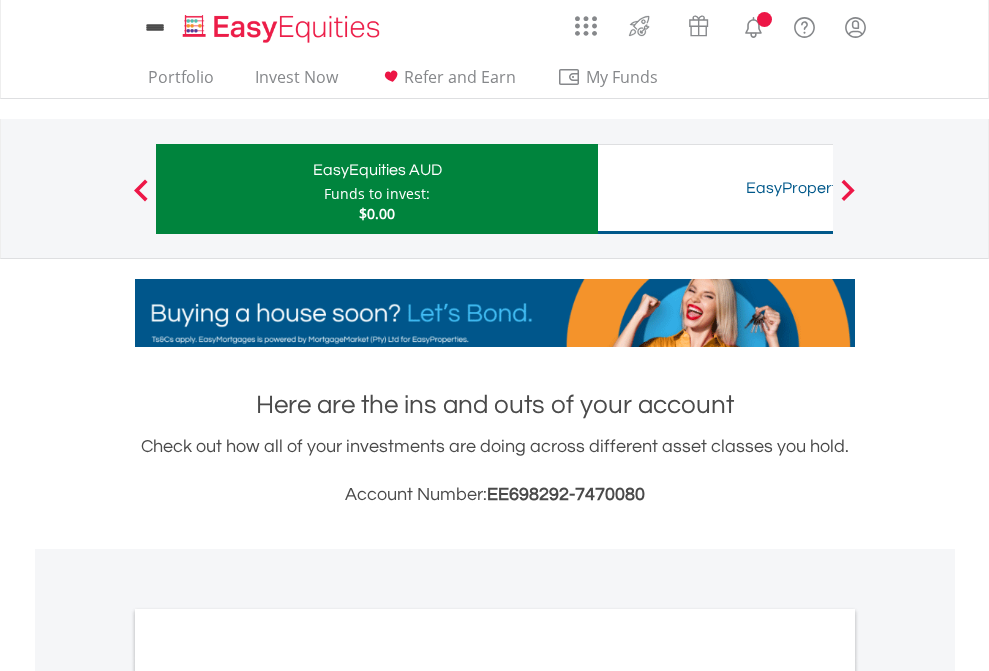 scroll, scrollTop: 1202, scrollLeft: 0, axis: vertical 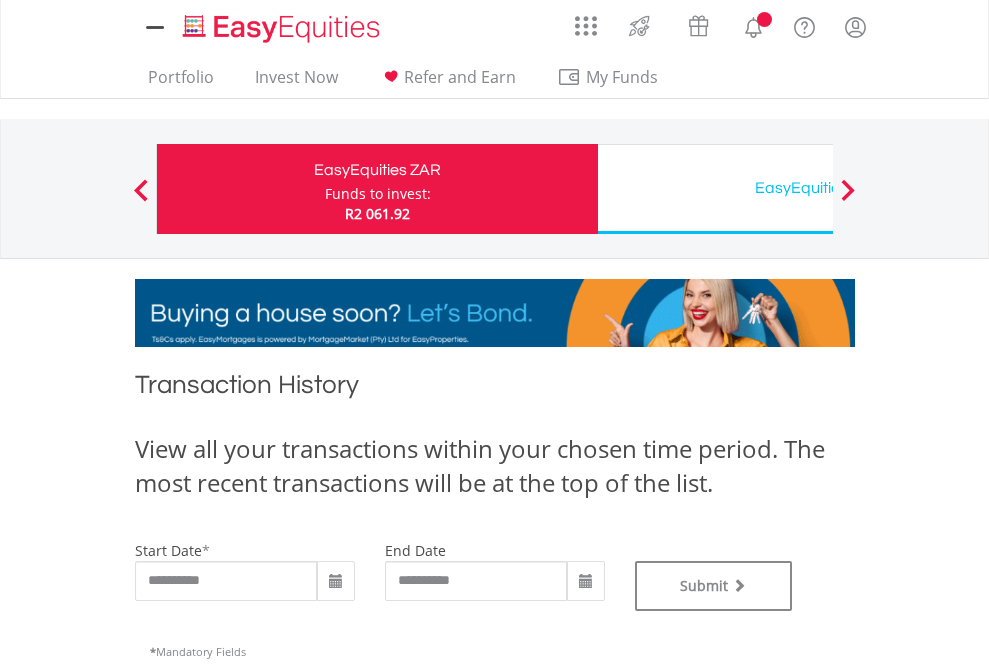 type on "**********" 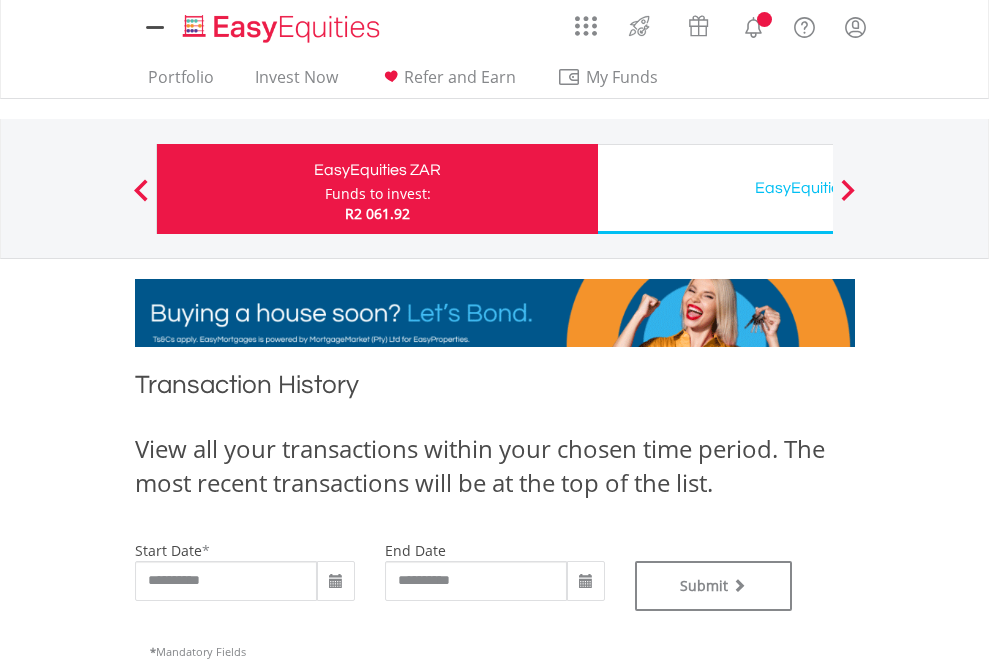scroll, scrollTop: 0, scrollLeft: 0, axis: both 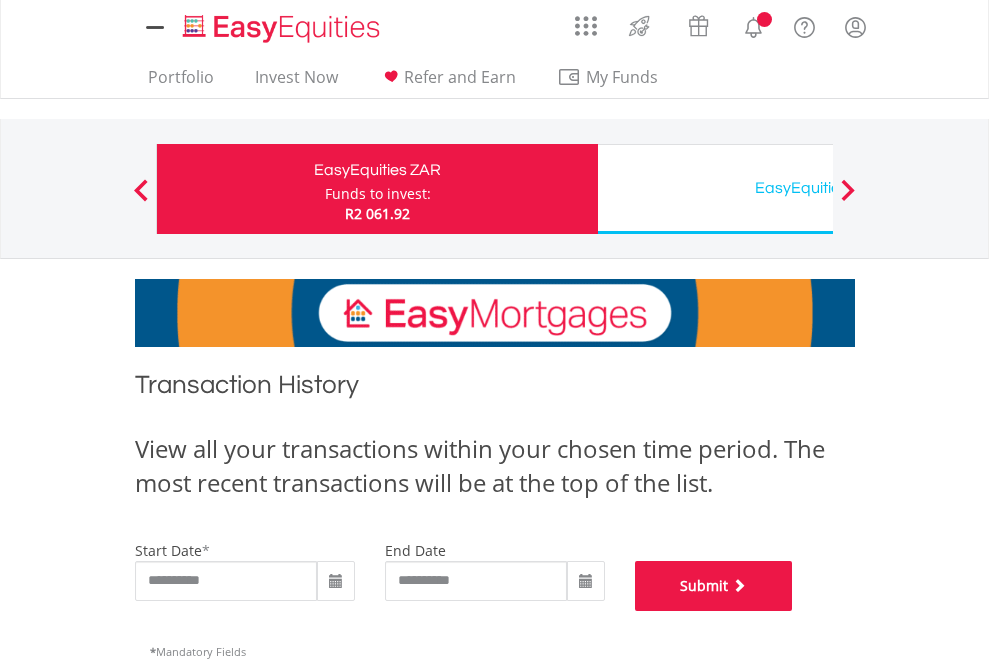 click on "Submit" at bounding box center (714, 586) 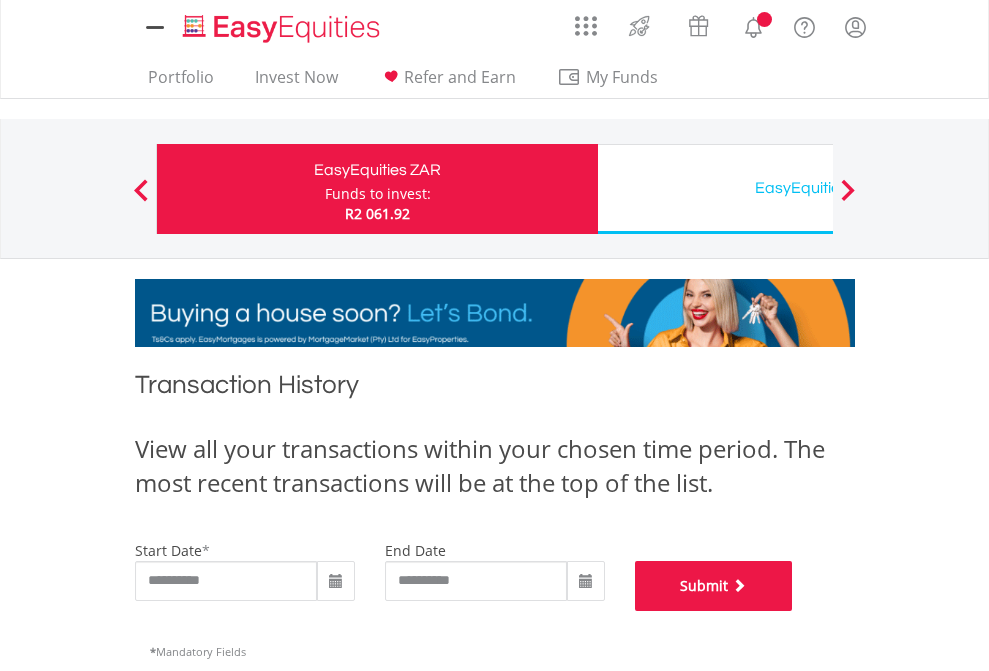scroll, scrollTop: 811, scrollLeft: 0, axis: vertical 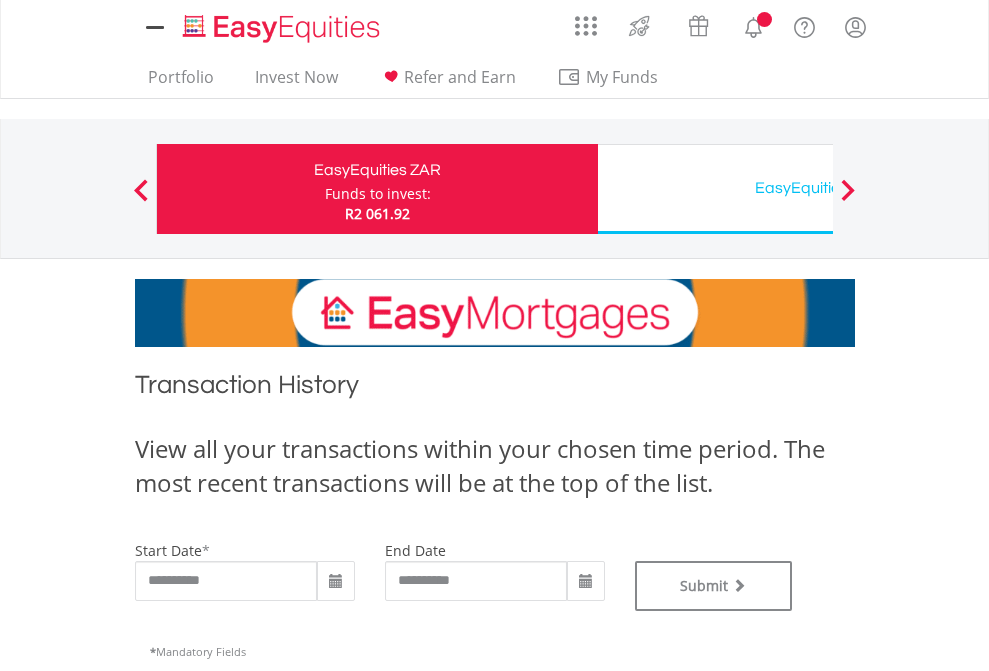 click on "EasyEquities USD" at bounding box center [818, 188] 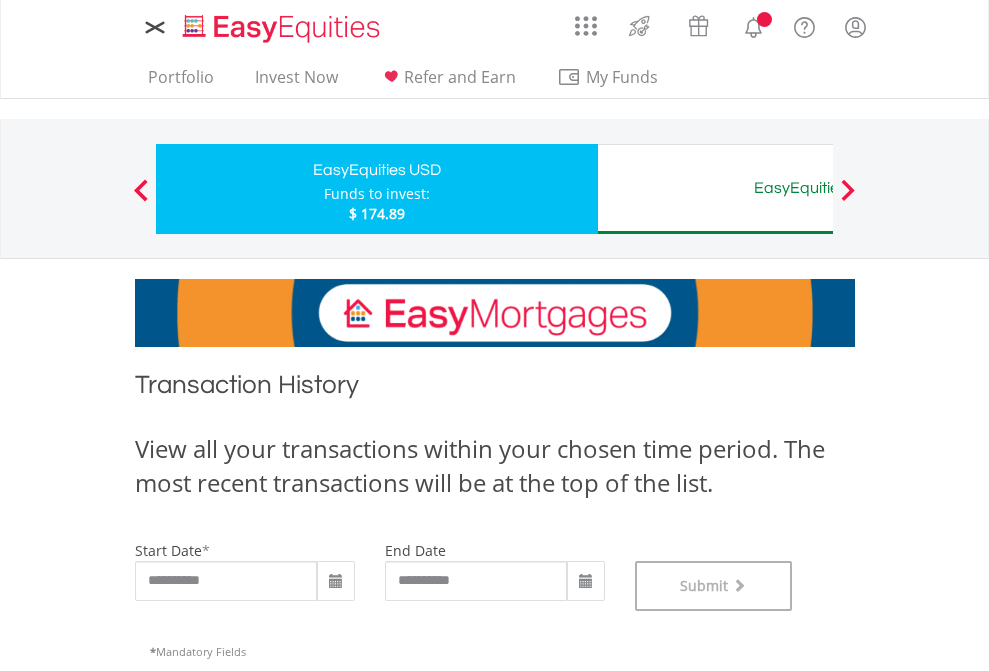 scroll, scrollTop: 811, scrollLeft: 0, axis: vertical 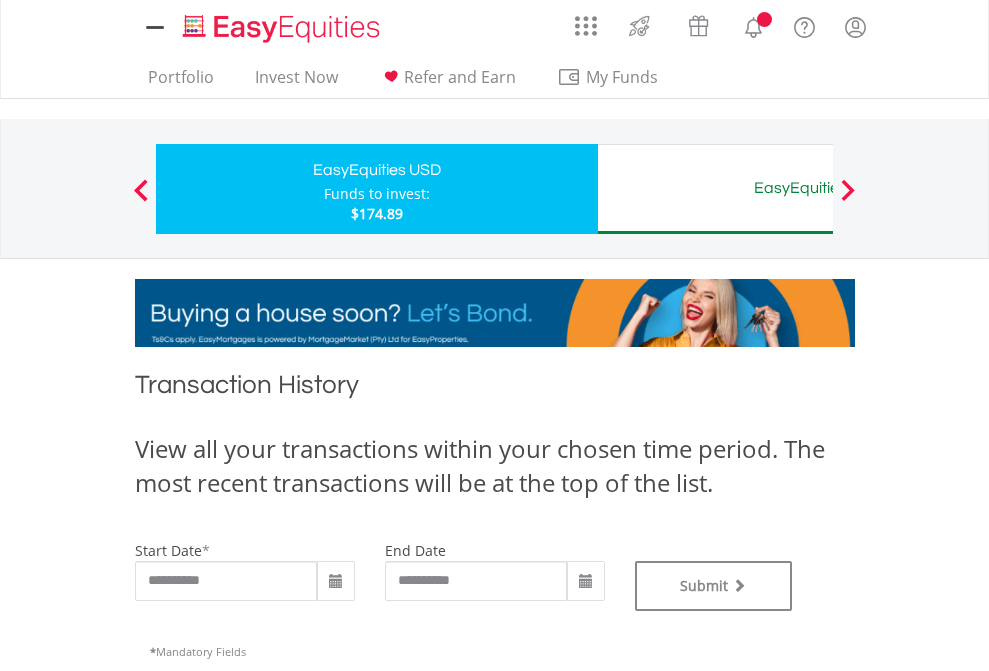 click on "EasyEquities AUD" at bounding box center (818, 188) 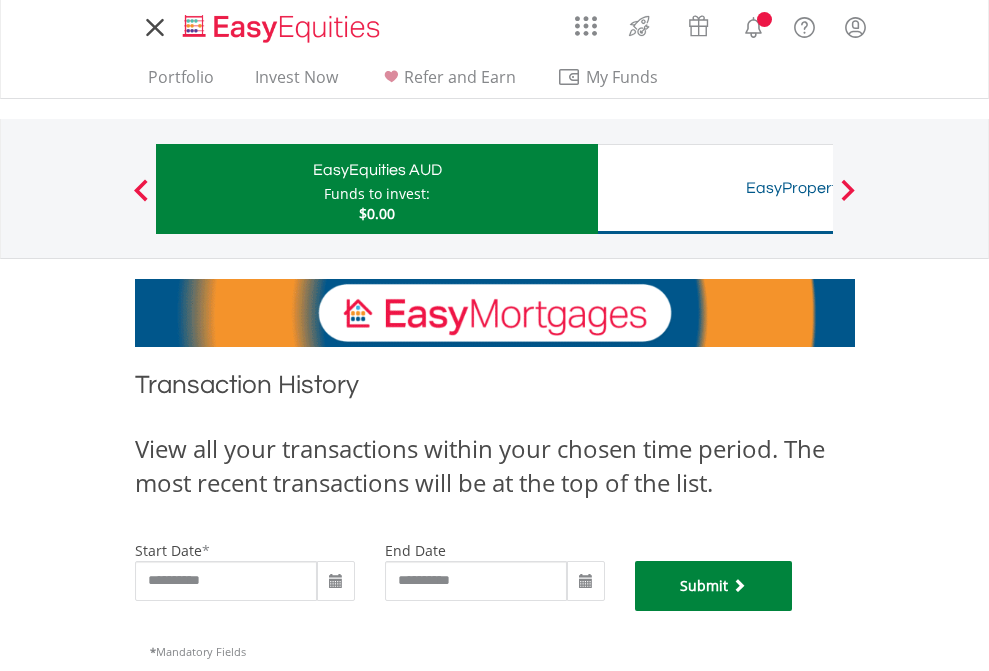 click on "Submit" at bounding box center [714, 586] 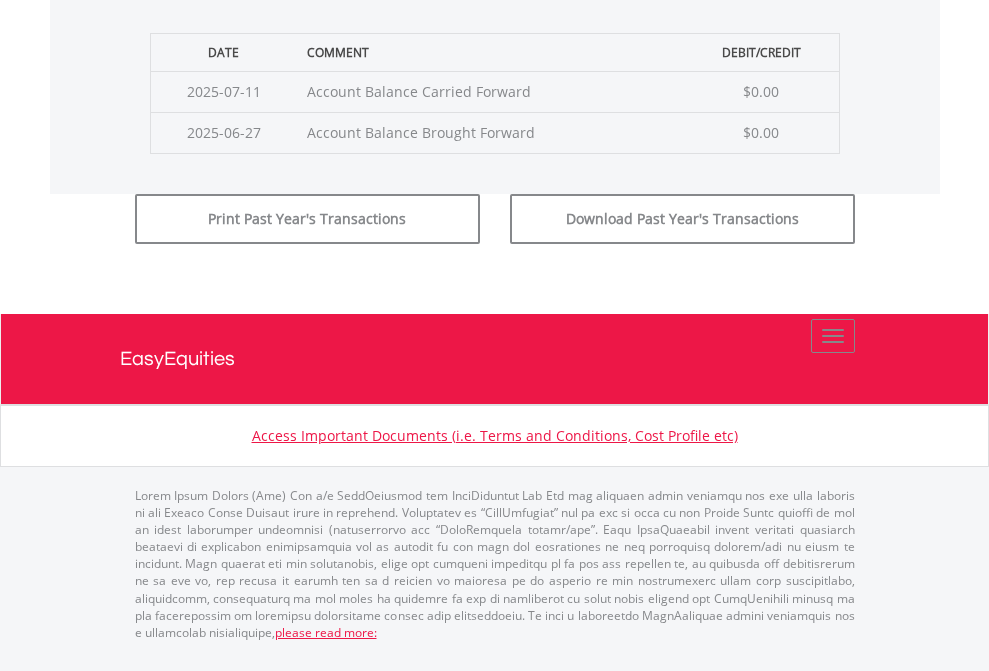 scroll, scrollTop: 811, scrollLeft: 0, axis: vertical 